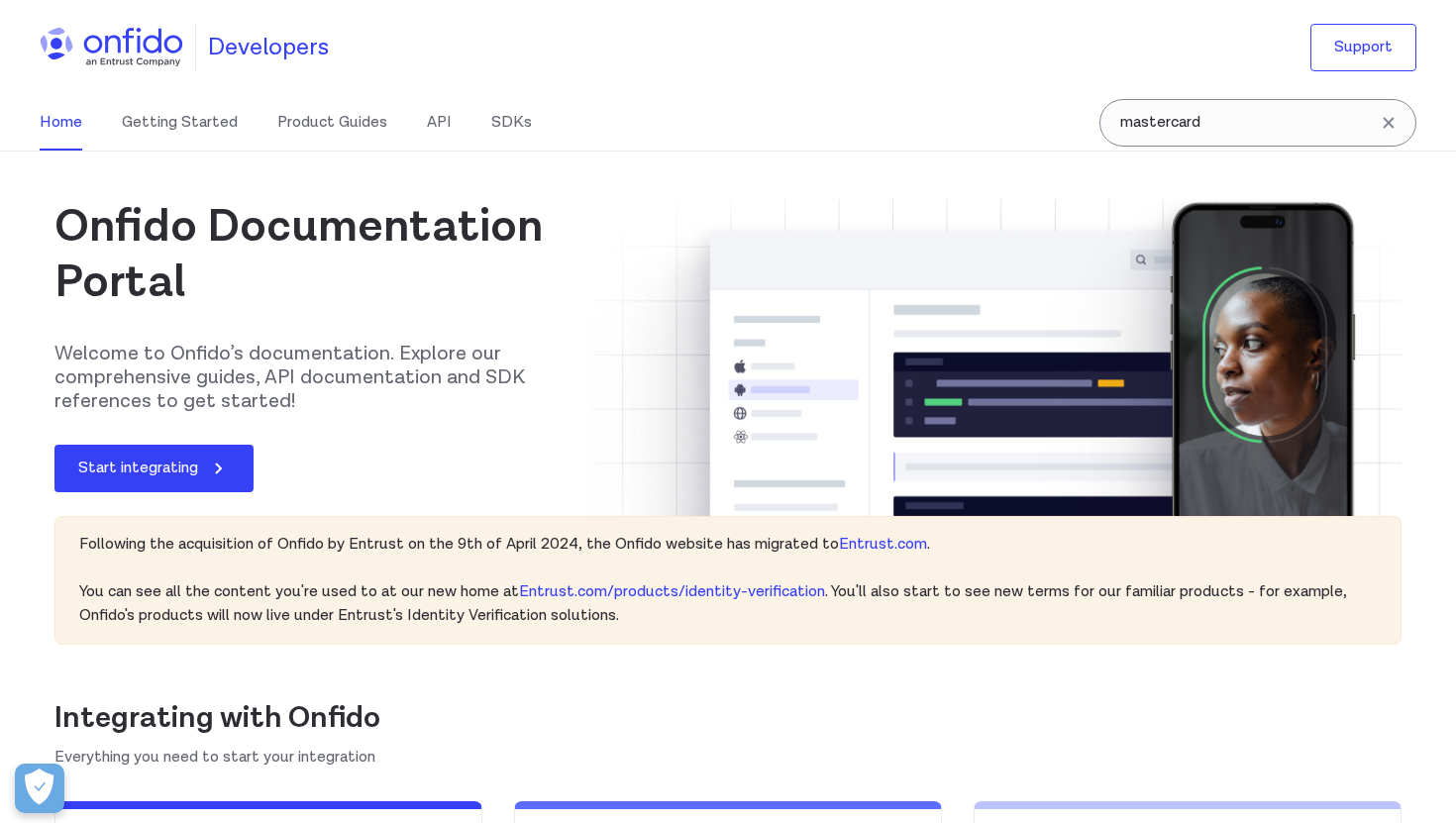 scroll, scrollTop: 0, scrollLeft: 0, axis: both 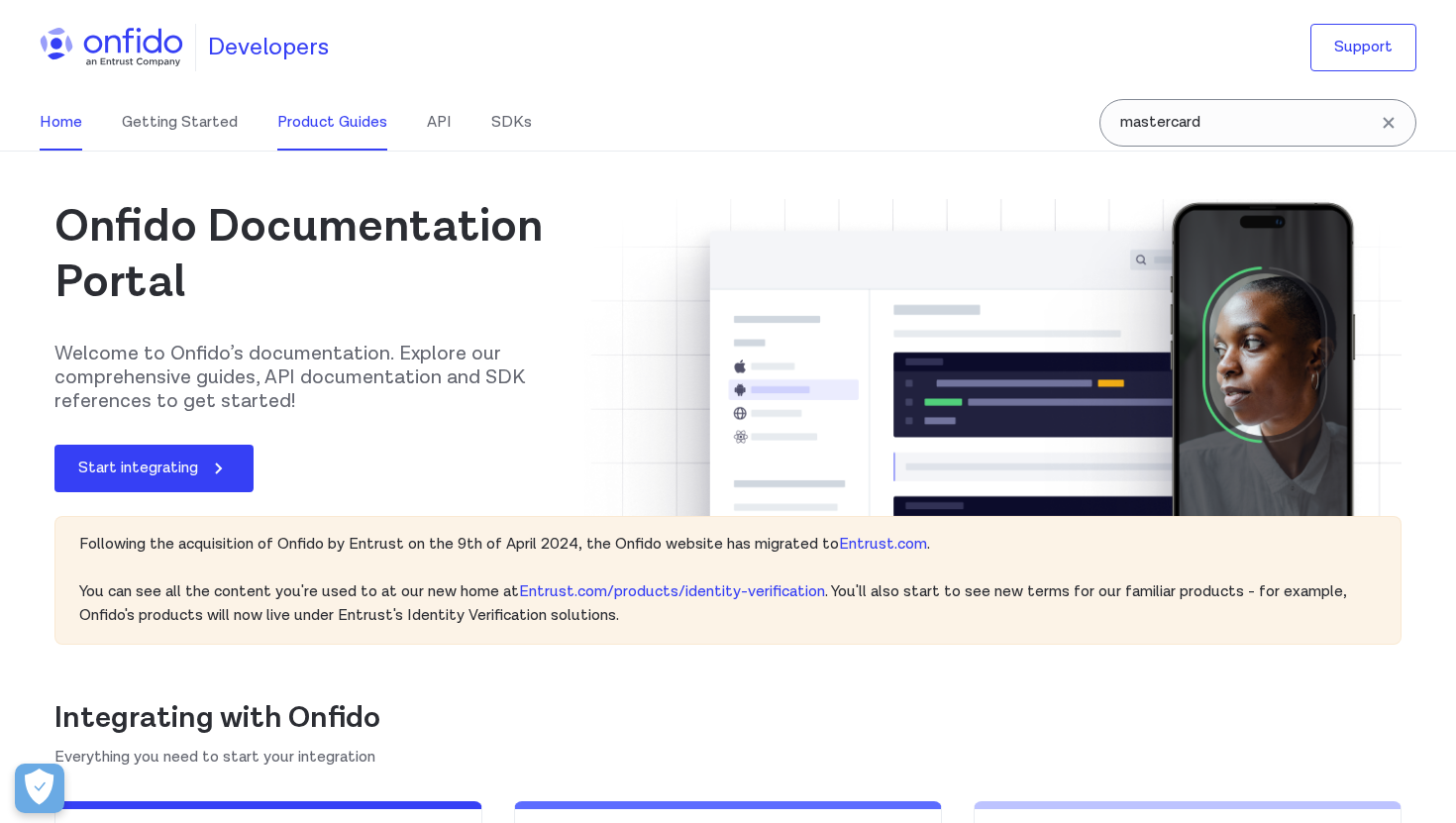 click on "Product Guides" at bounding box center [332, 123] 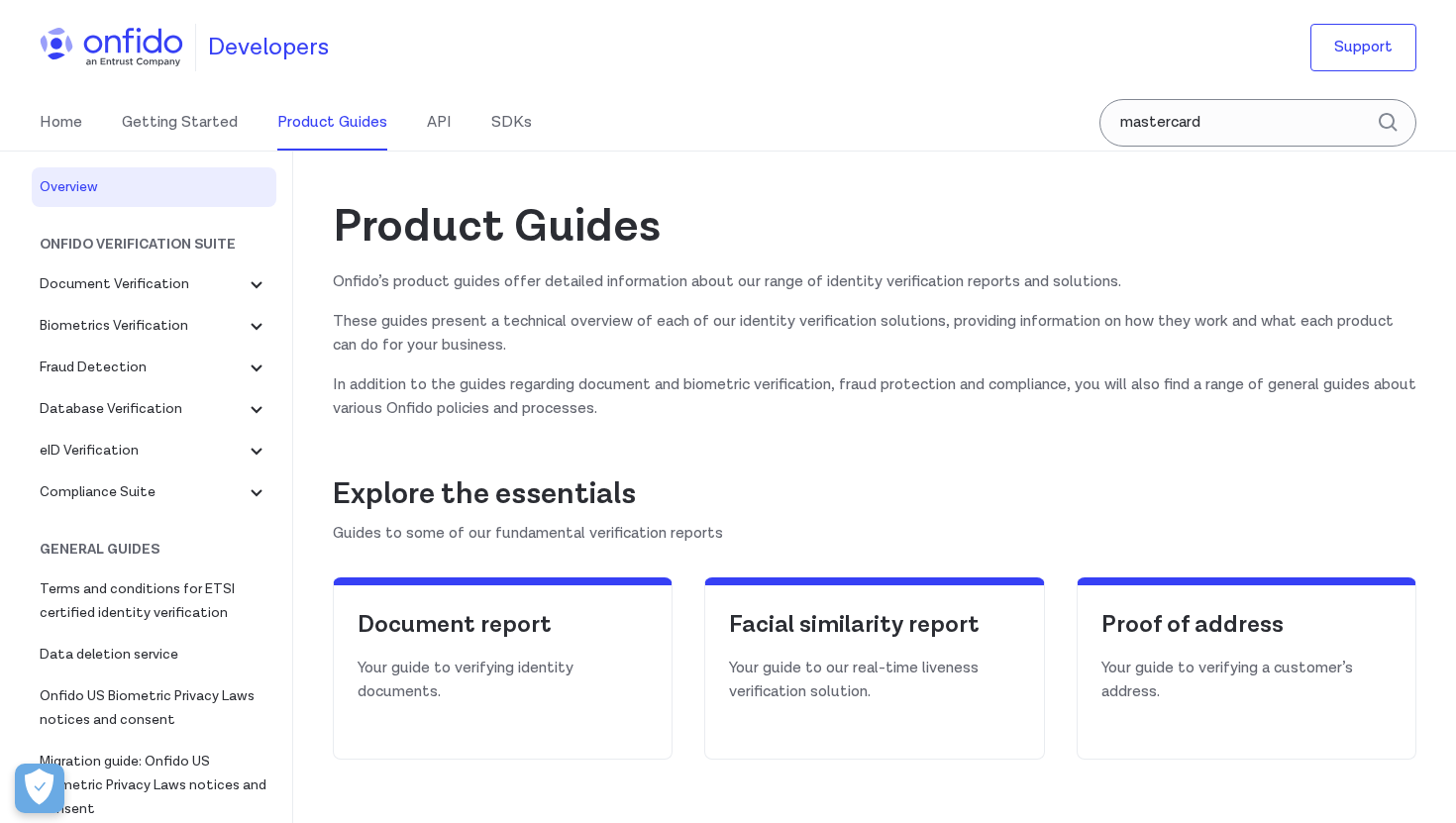 scroll, scrollTop: 0, scrollLeft: 0, axis: both 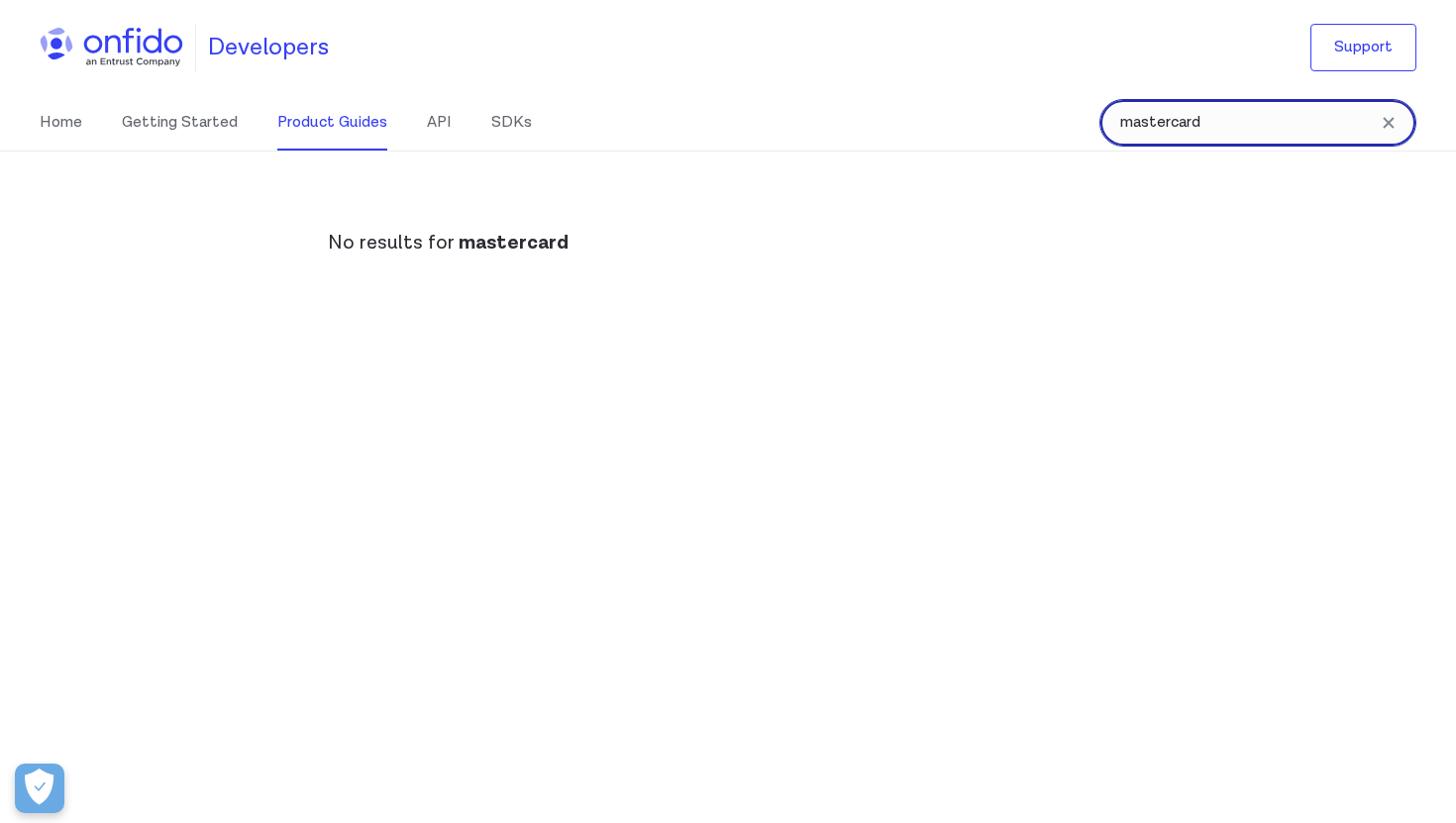 click on "mastercard" at bounding box center (1258, 123) 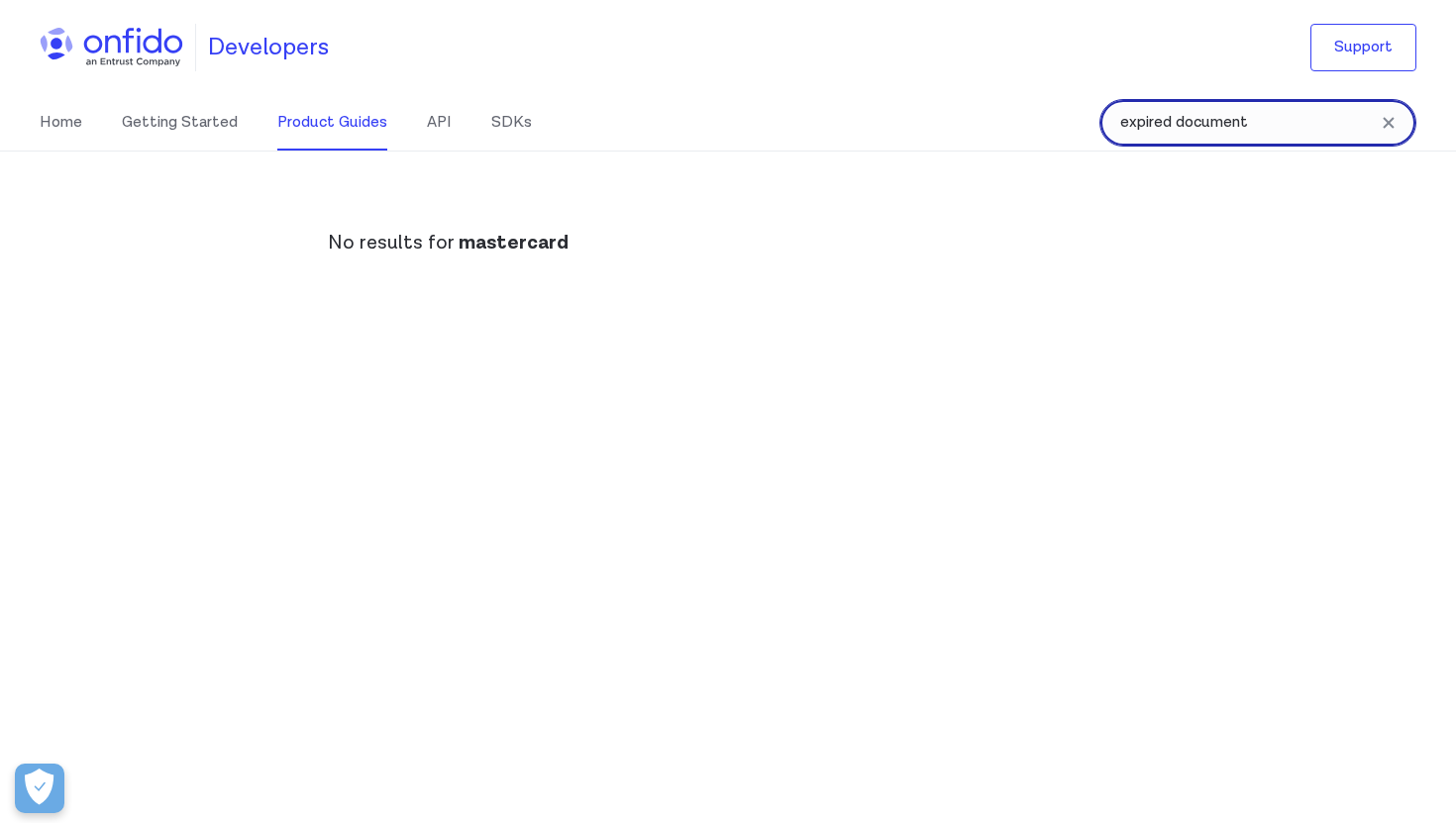 type on "expired document" 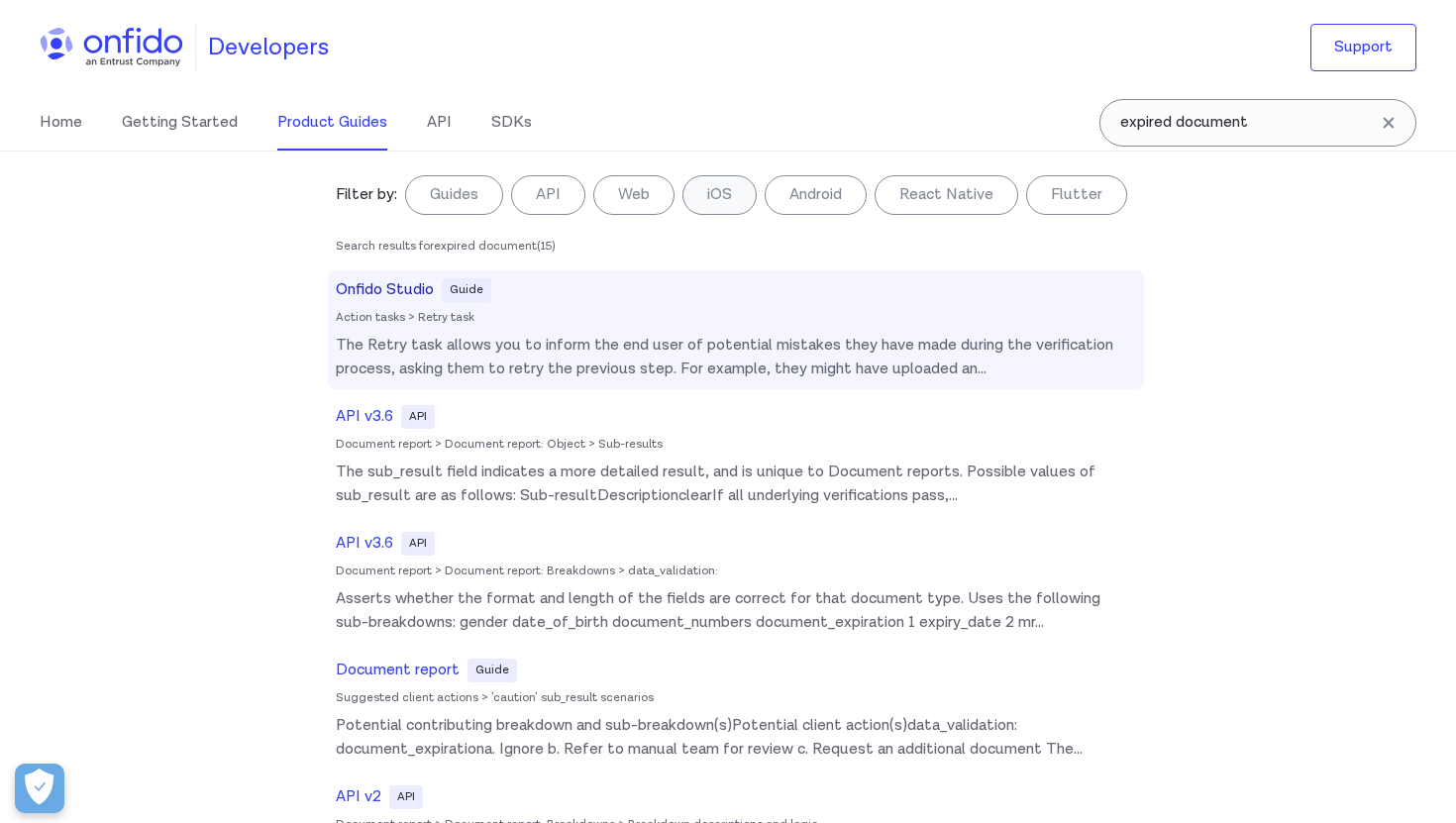 click on "Action tasks > Retry task" at bounding box center (736, 318) 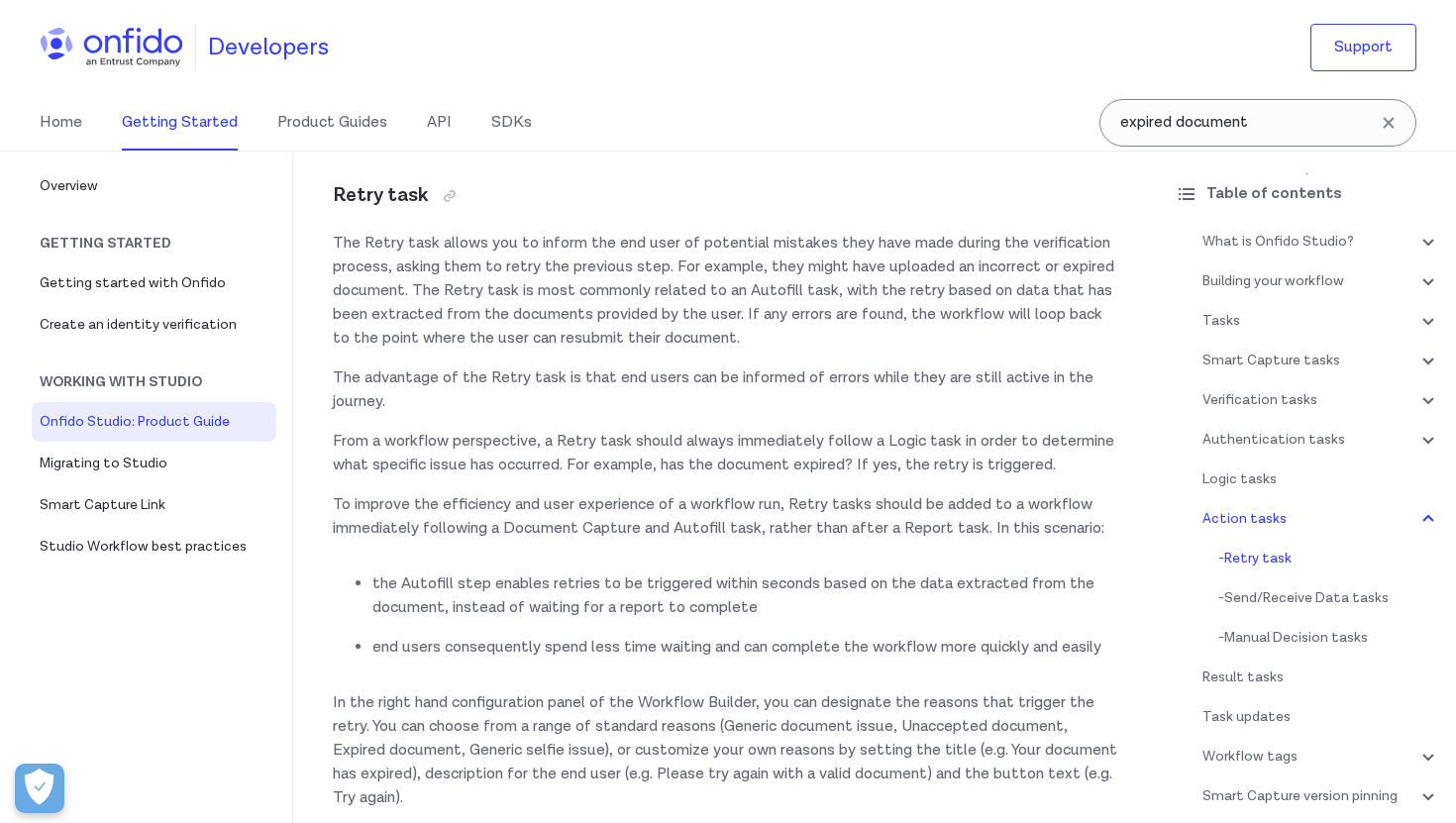scroll, scrollTop: 28198, scrollLeft: 0, axis: vertical 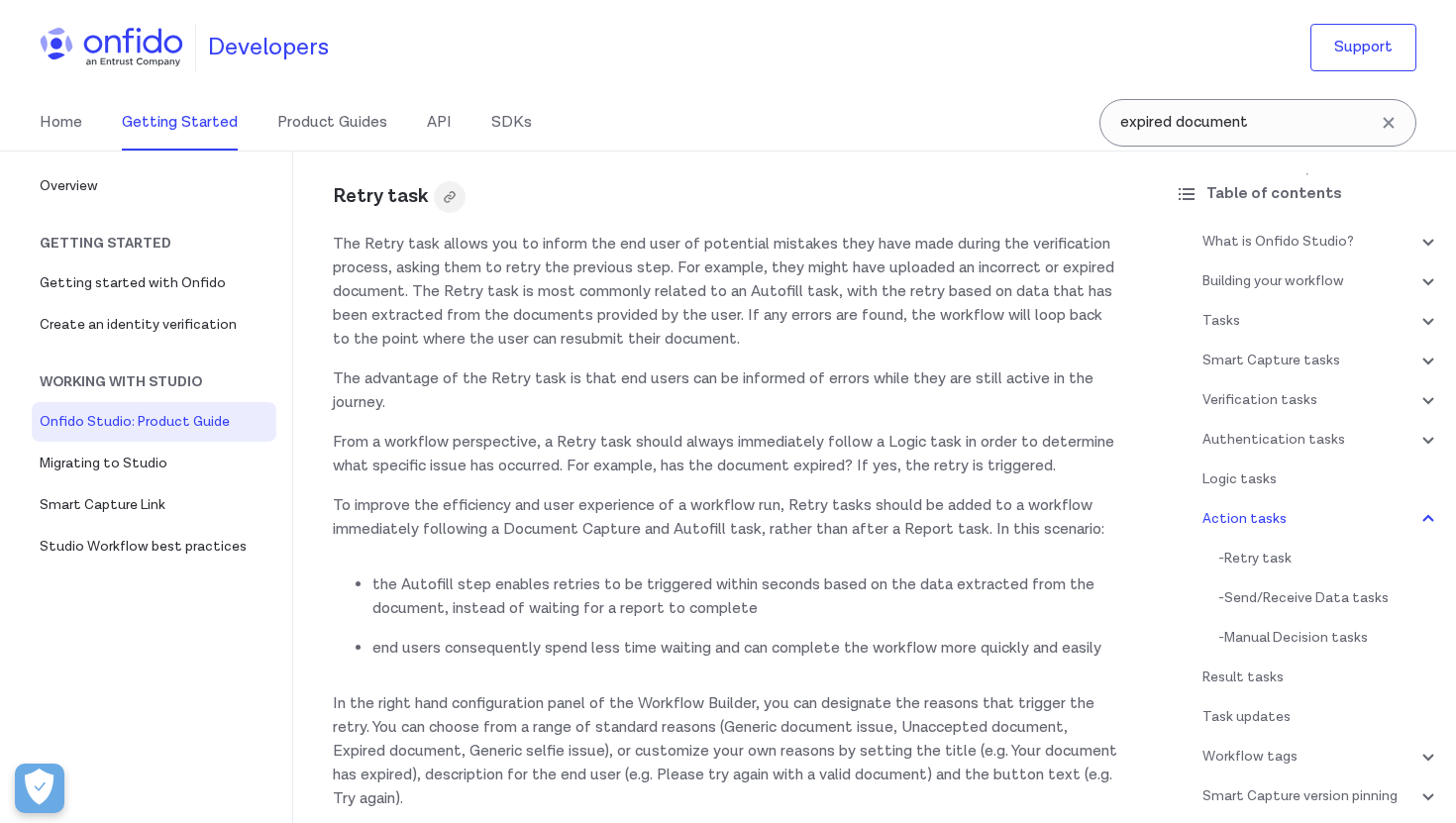 click at bounding box center [450, 197] 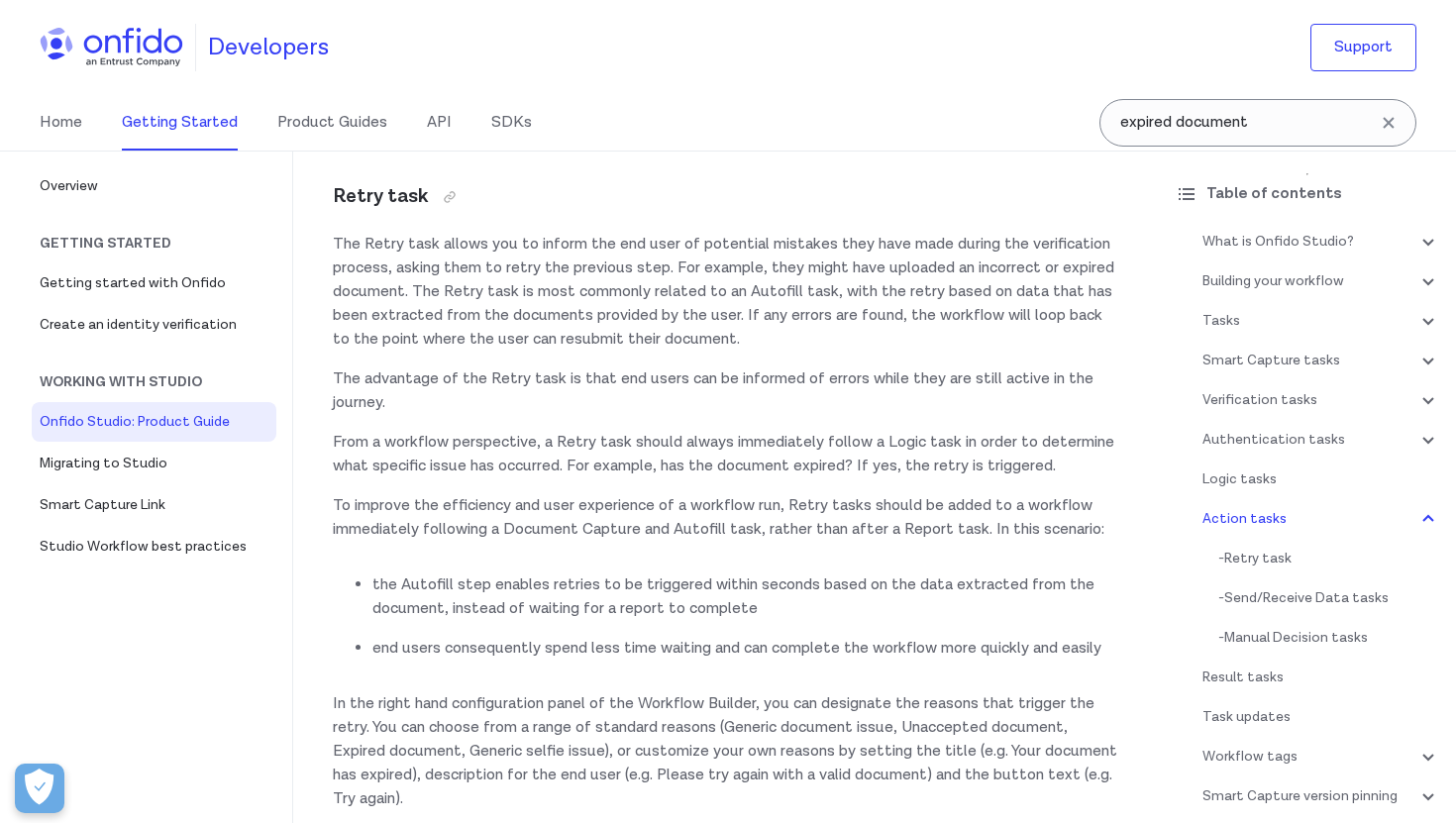 click on "Home Getting Started Product Guides API SDKs" at bounding box center (305, 123) 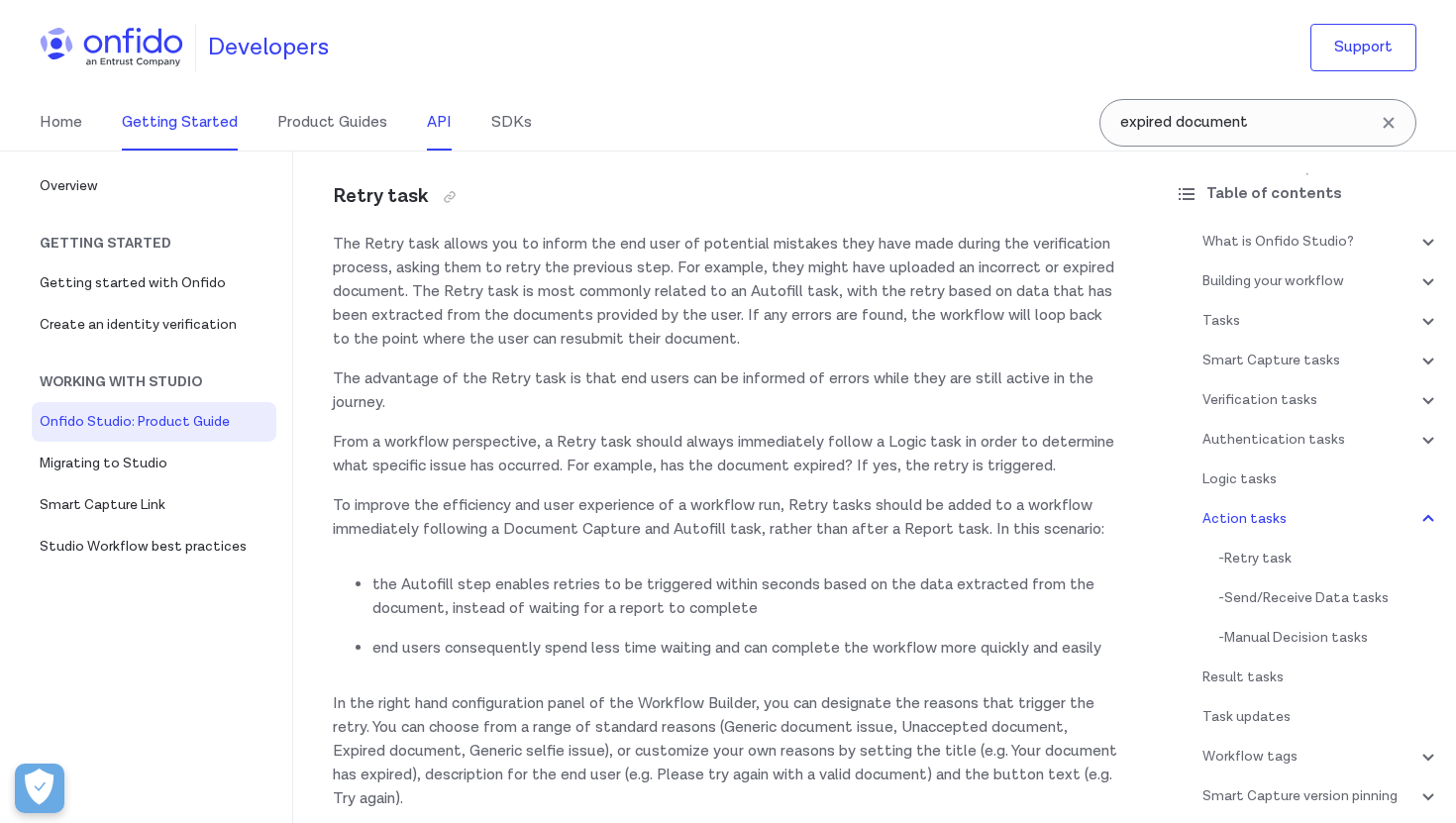 click on "API" at bounding box center (439, 123) 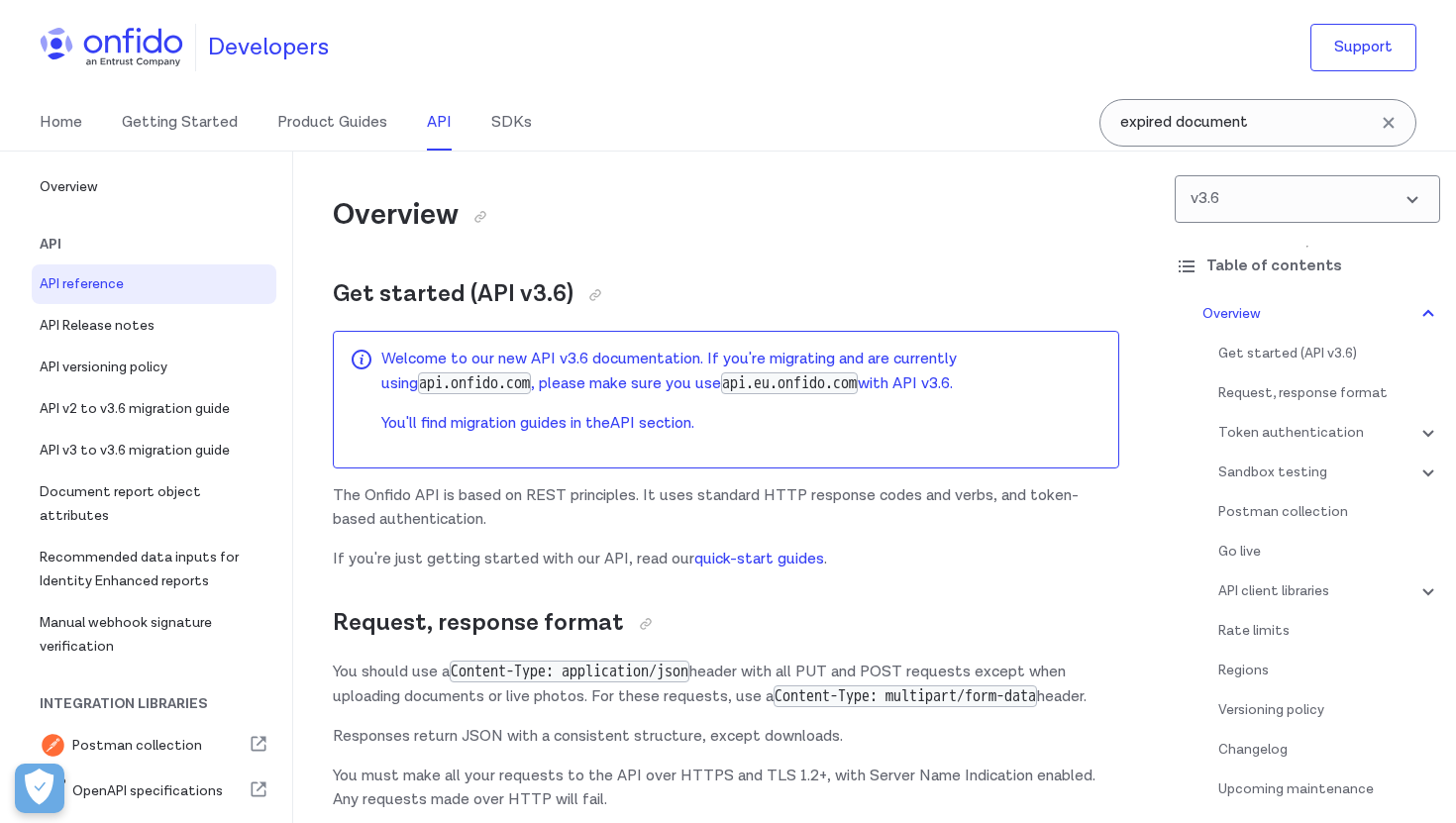 scroll, scrollTop: 0, scrollLeft: 0, axis: both 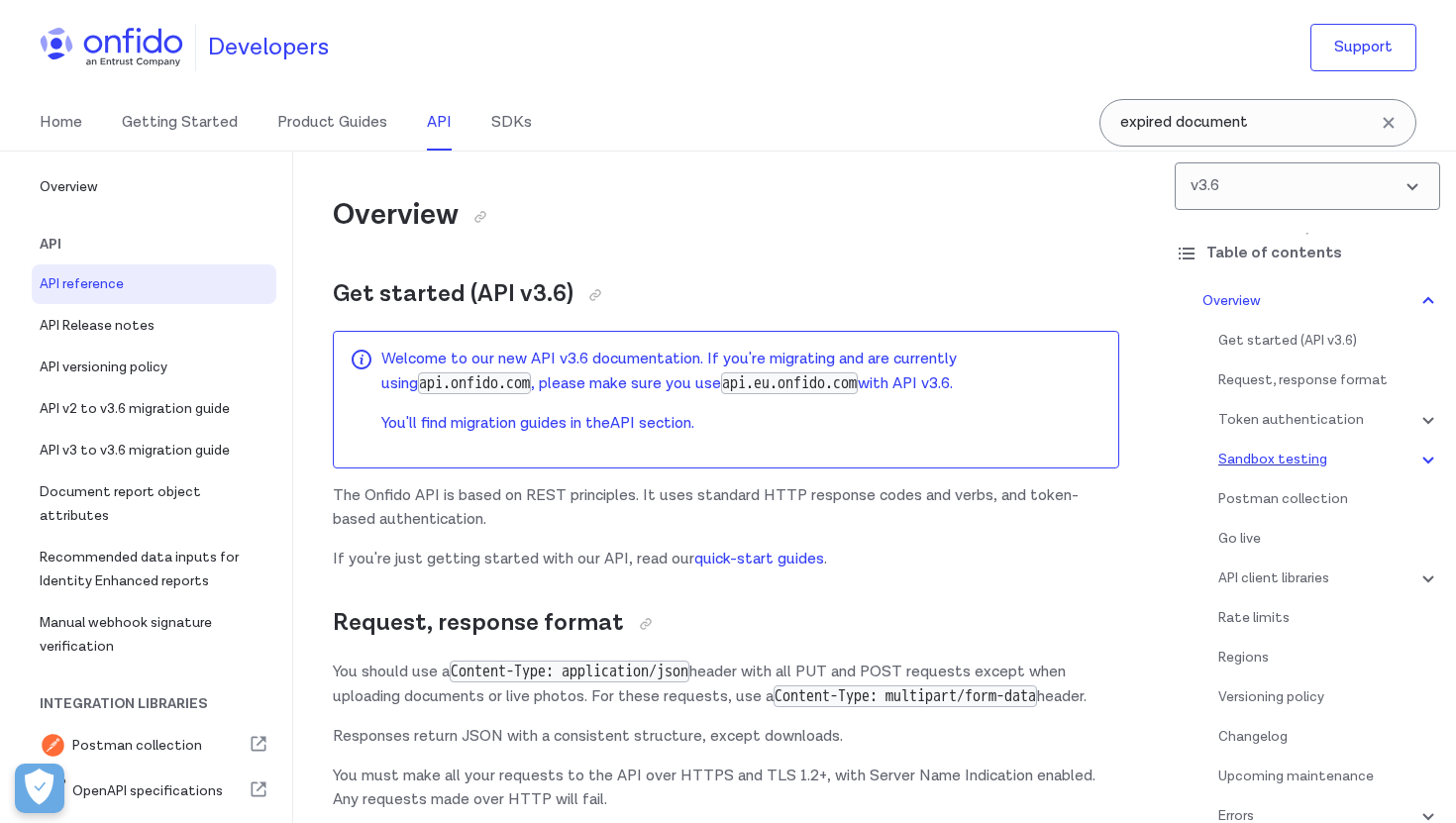 click on "Sandbox testing" at bounding box center [1329, 460] 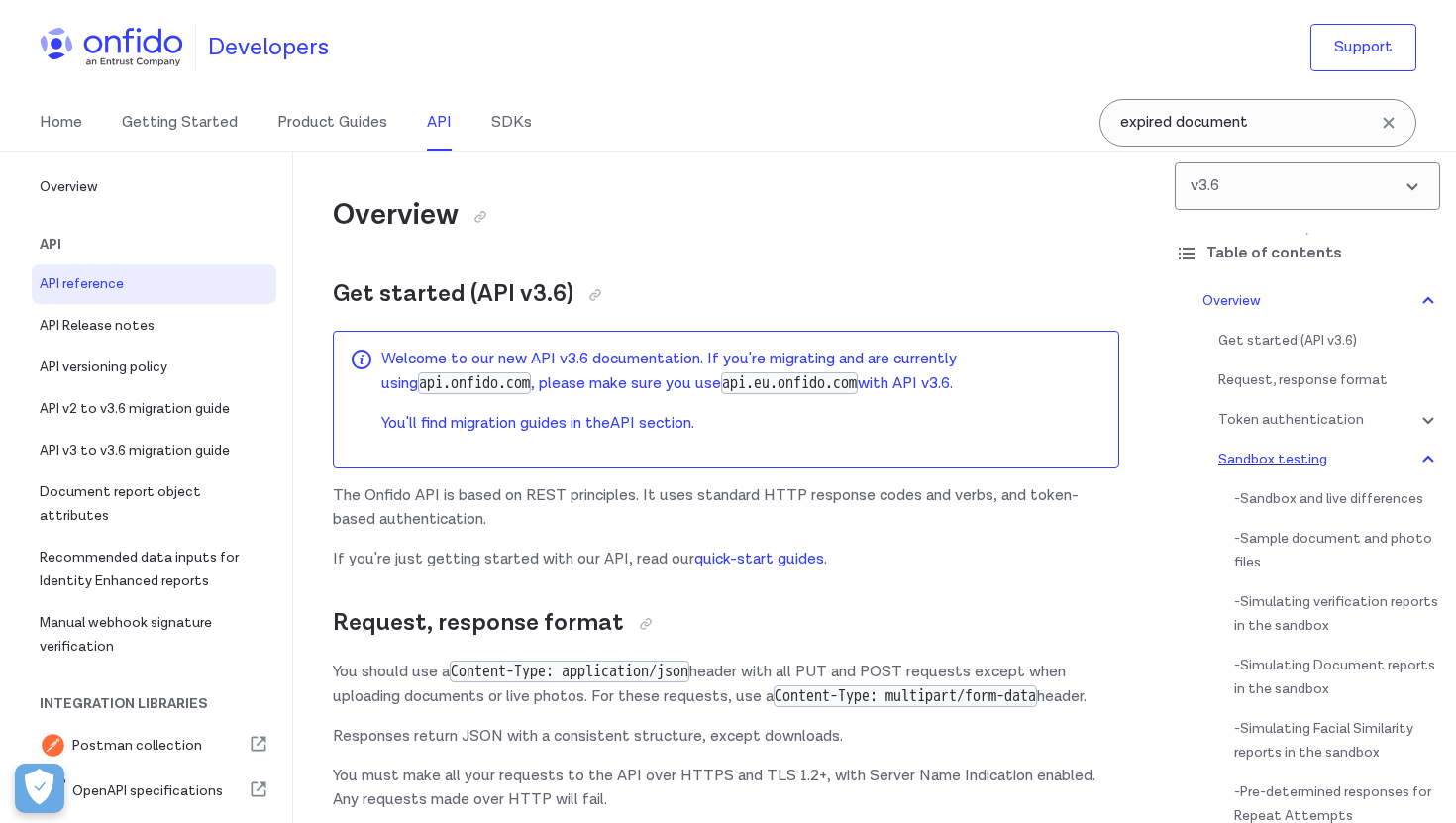 scroll, scrollTop: 3040, scrollLeft: 0, axis: vertical 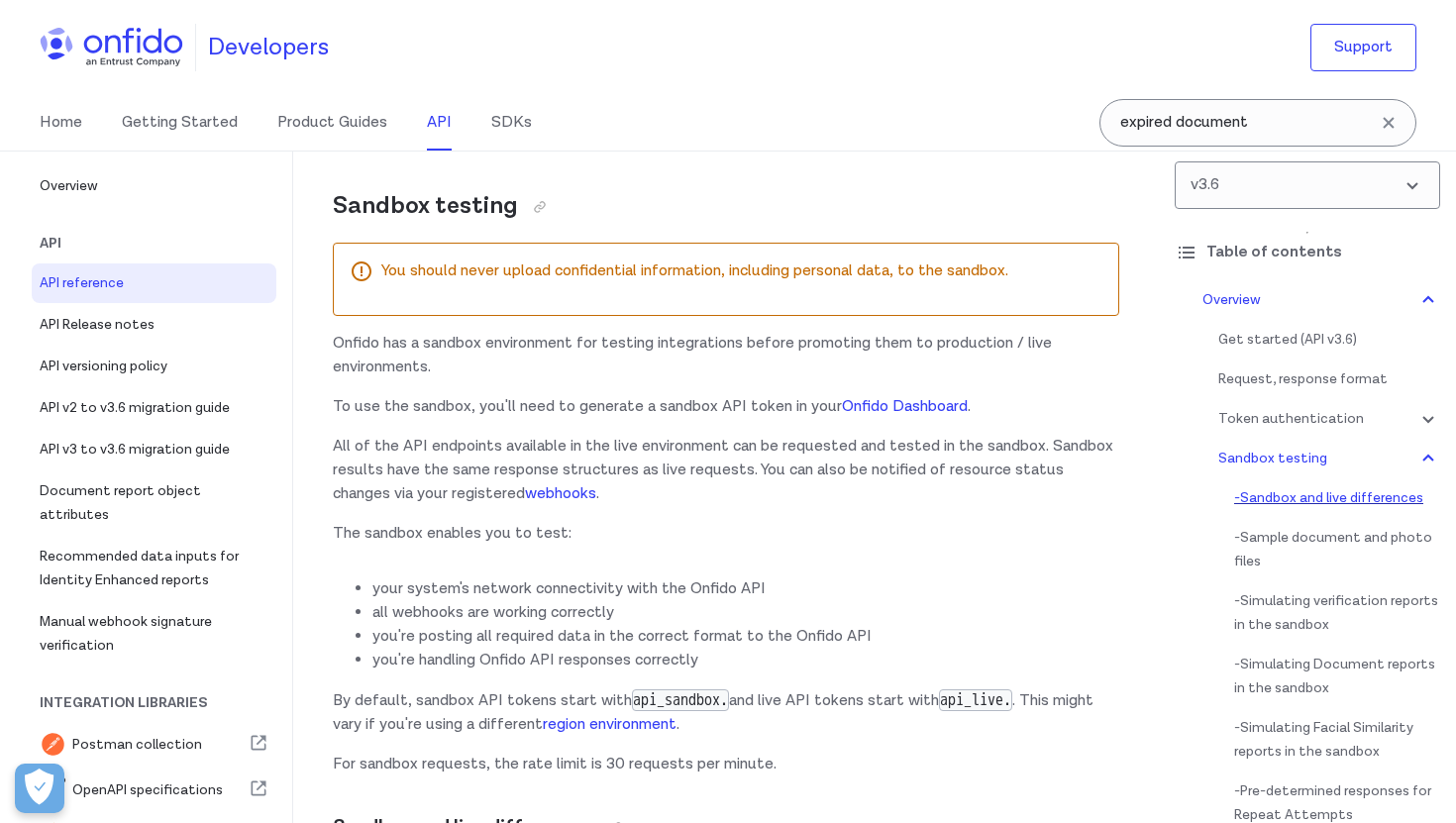 click on "-  Sandbox and live differences" at bounding box center [1337, 498] 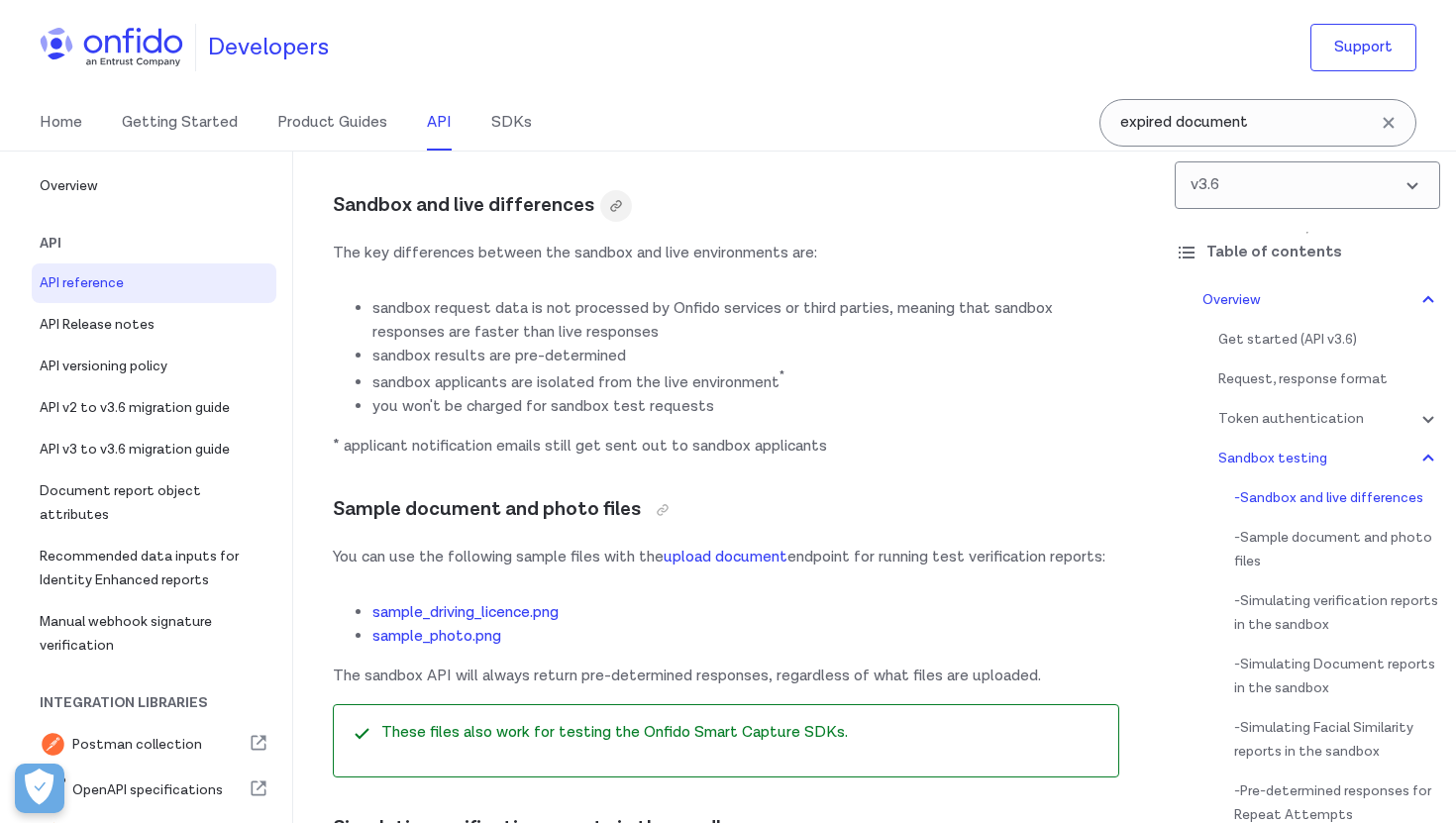 click at bounding box center [616, 206] 